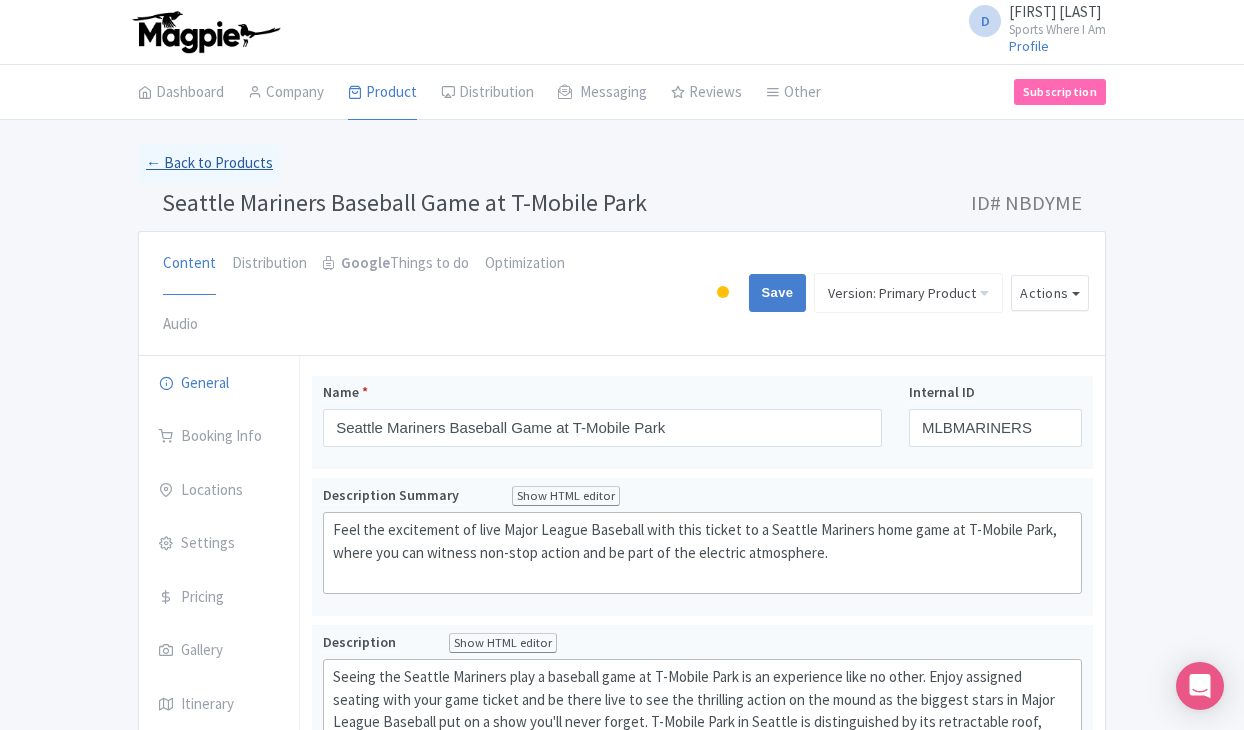 scroll, scrollTop: 0, scrollLeft: 0, axis: both 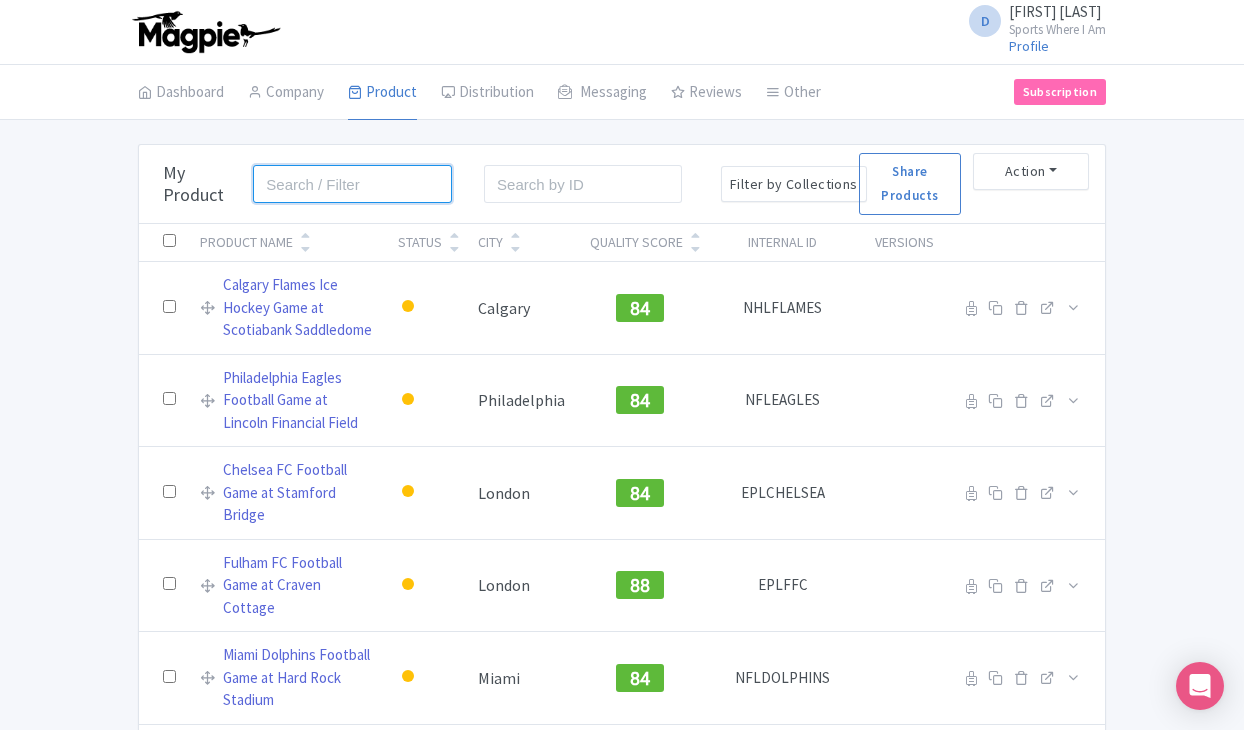click at bounding box center (352, 184) 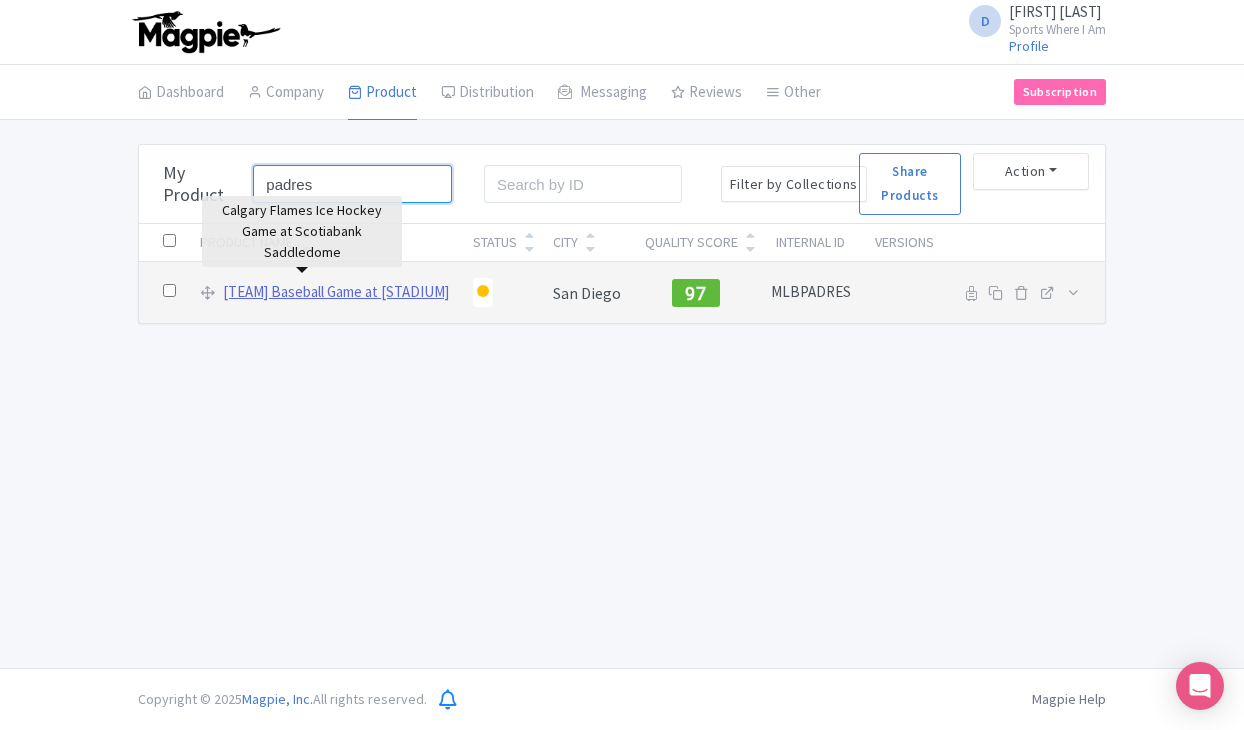 type on "padres" 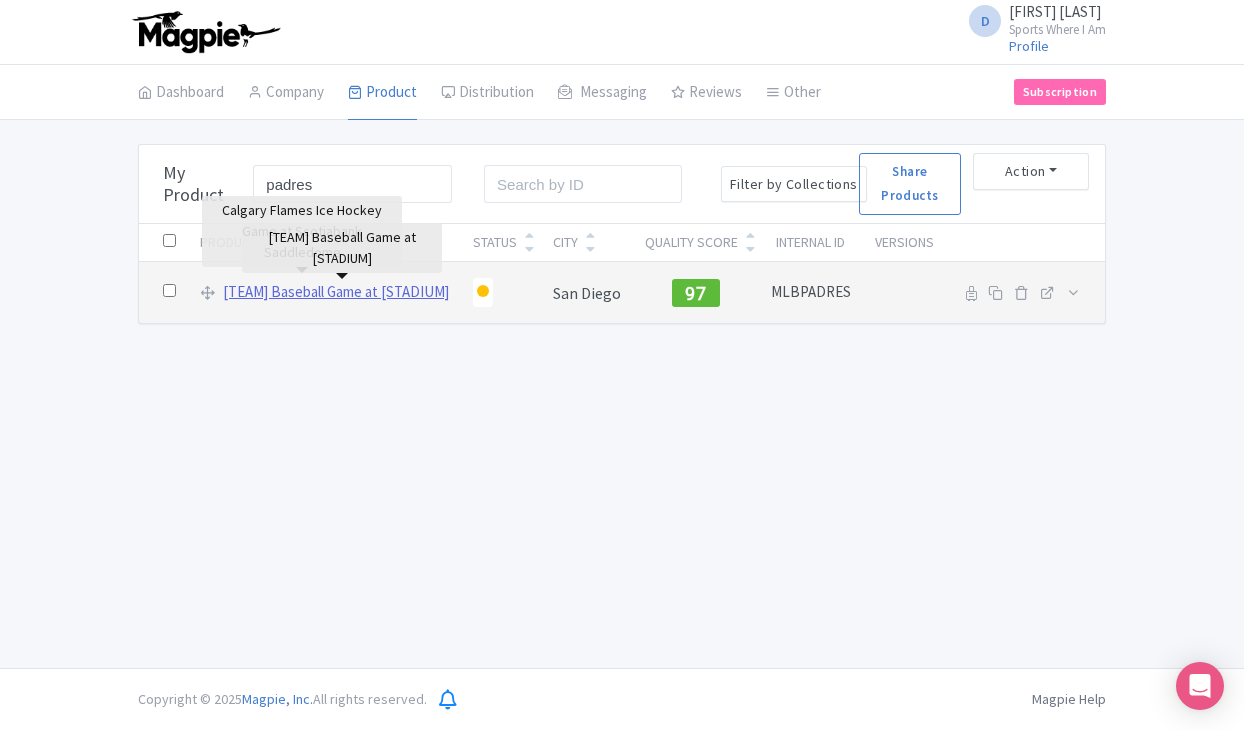 click on "San Diego Padres Baseball Game at Petco Park" at bounding box center (336, 292) 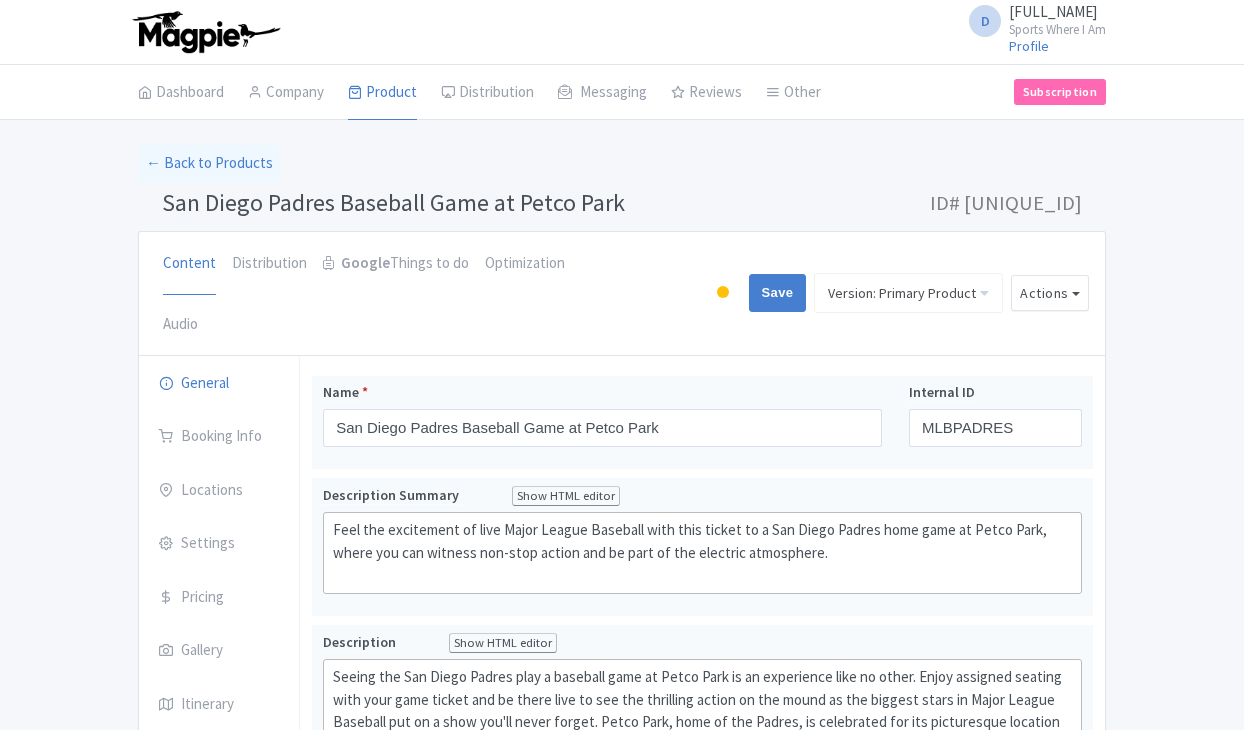 scroll, scrollTop: 0, scrollLeft: 0, axis: both 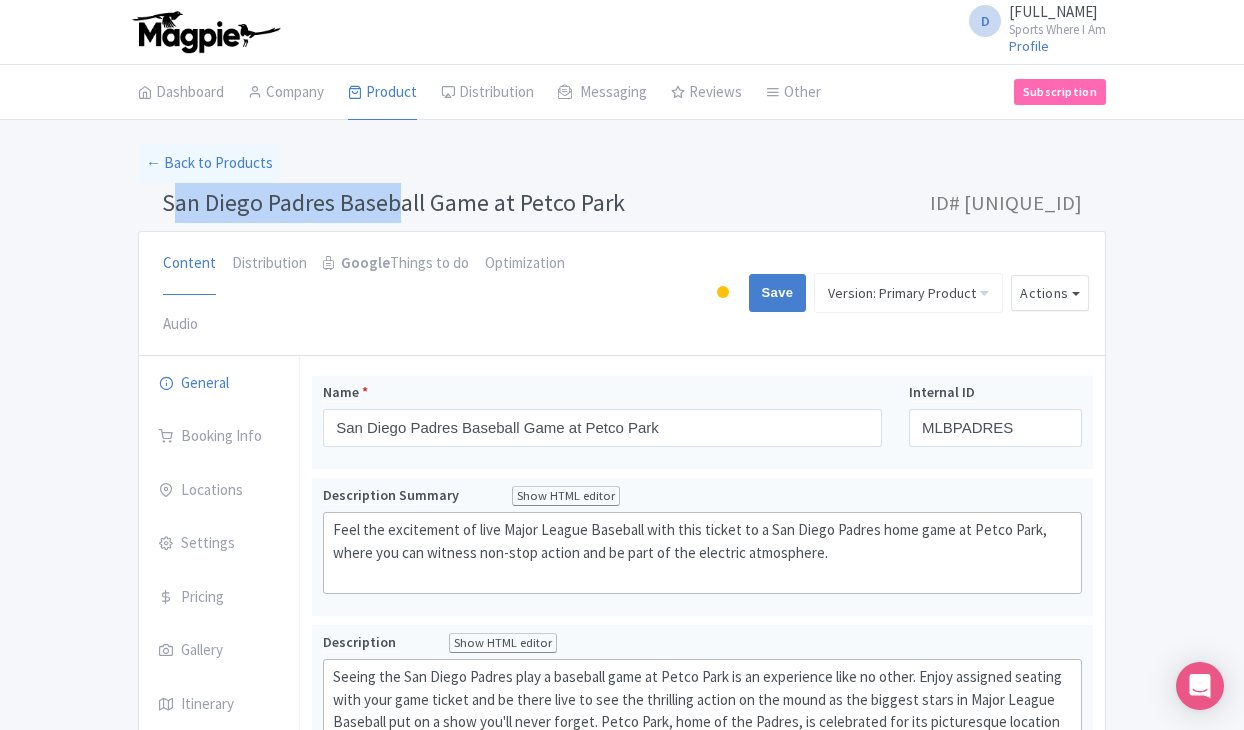 drag, startPoint x: 169, startPoint y: 201, endPoint x: 401, endPoint y: 207, distance: 232.07758 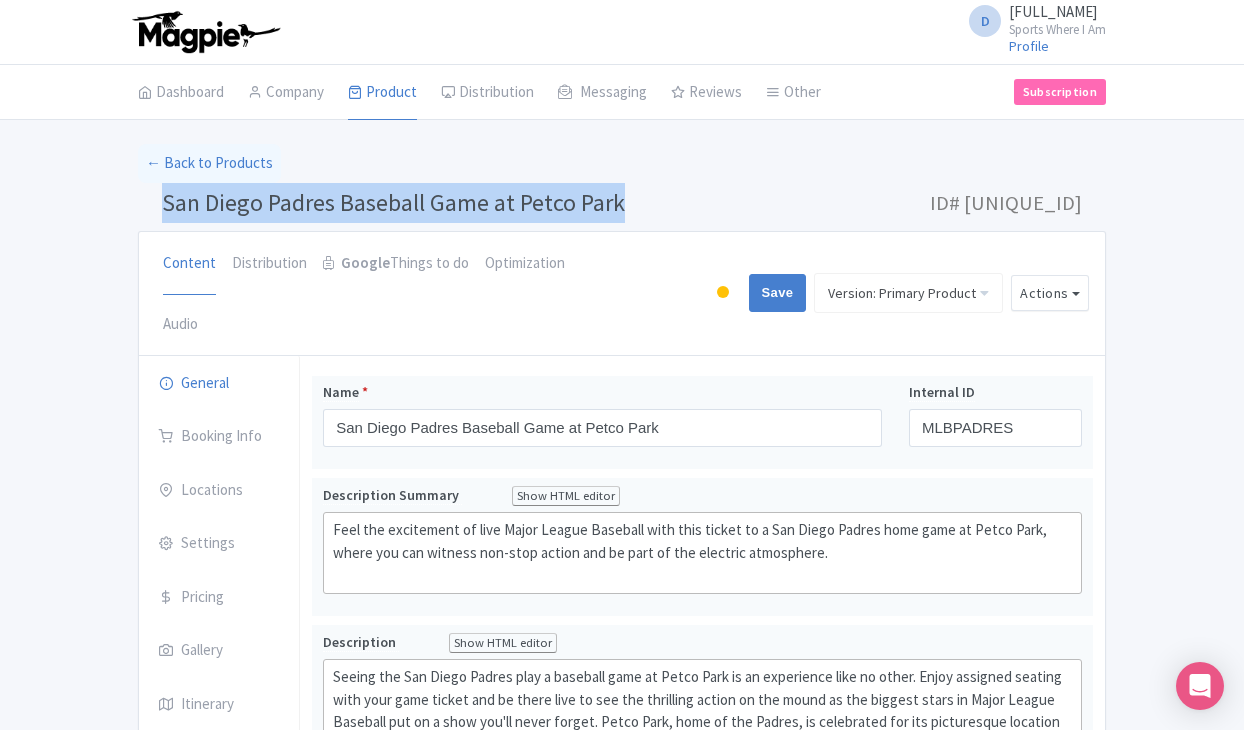 drag, startPoint x: 163, startPoint y: 196, endPoint x: 618, endPoint y: 220, distance: 455.63254 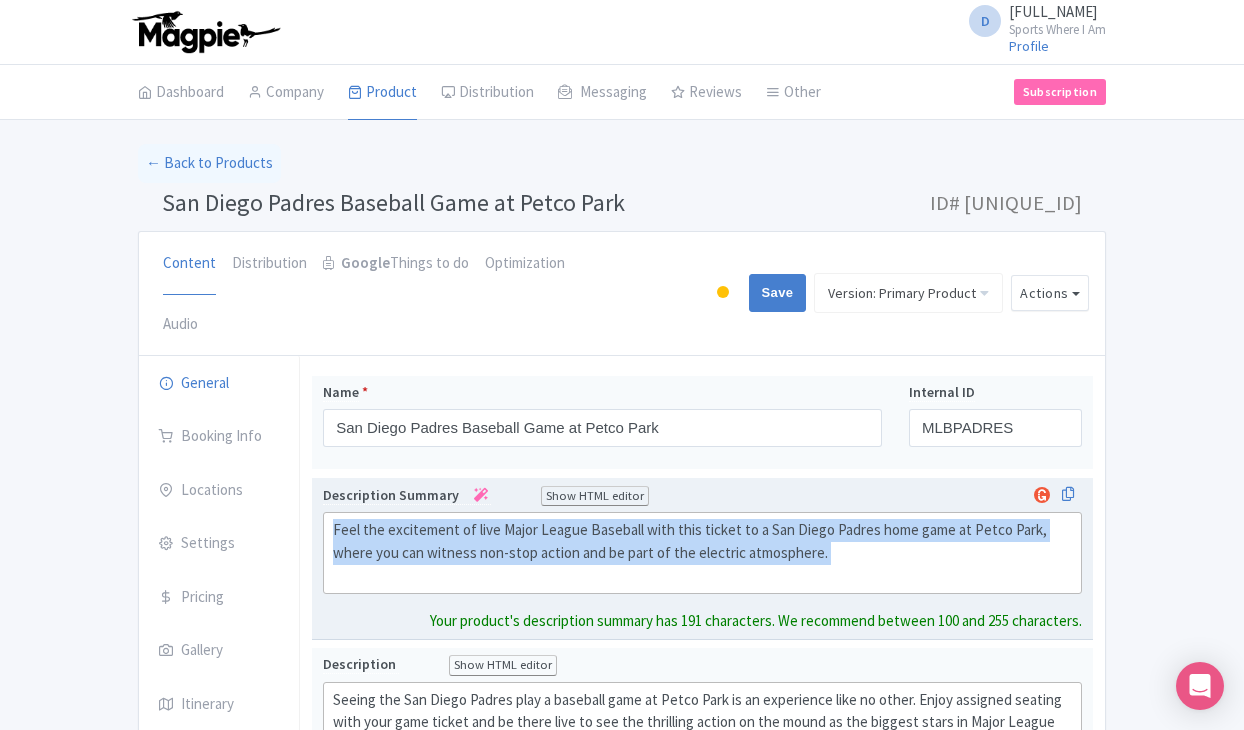 drag, startPoint x: 332, startPoint y: 527, endPoint x: 624, endPoint y: 597, distance: 300.27322 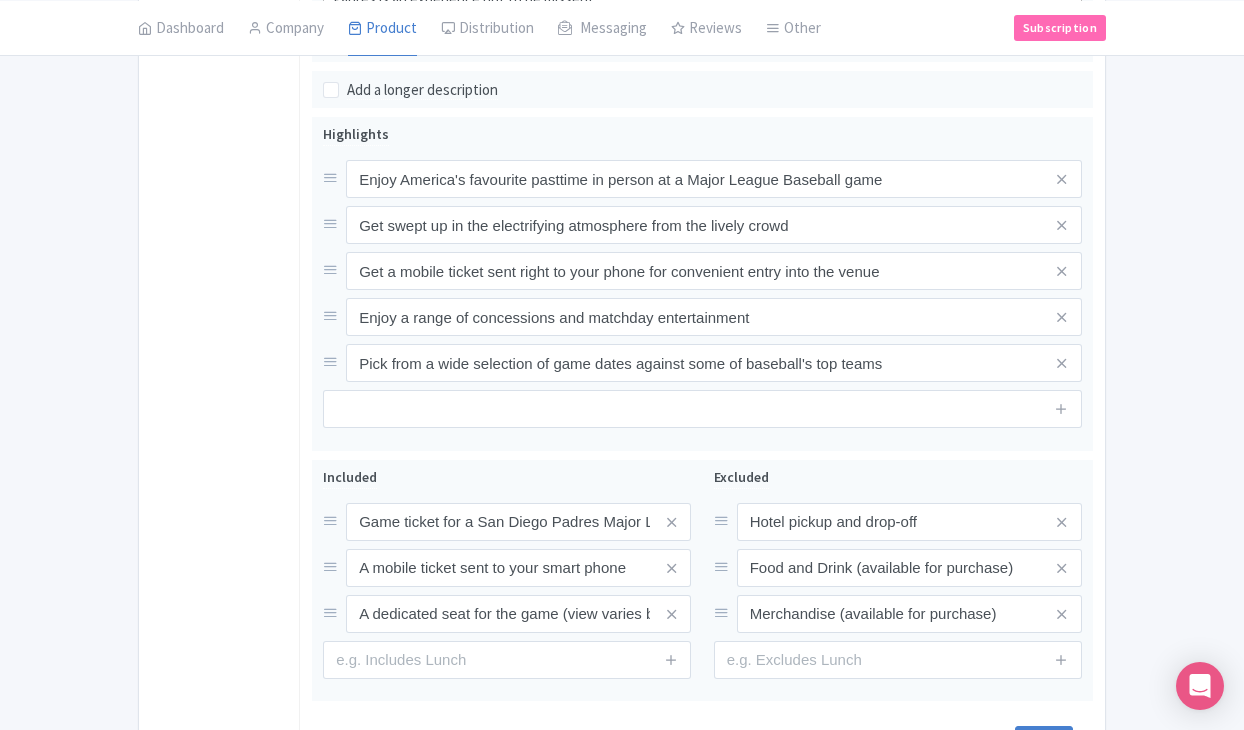 scroll, scrollTop: 902, scrollLeft: 0, axis: vertical 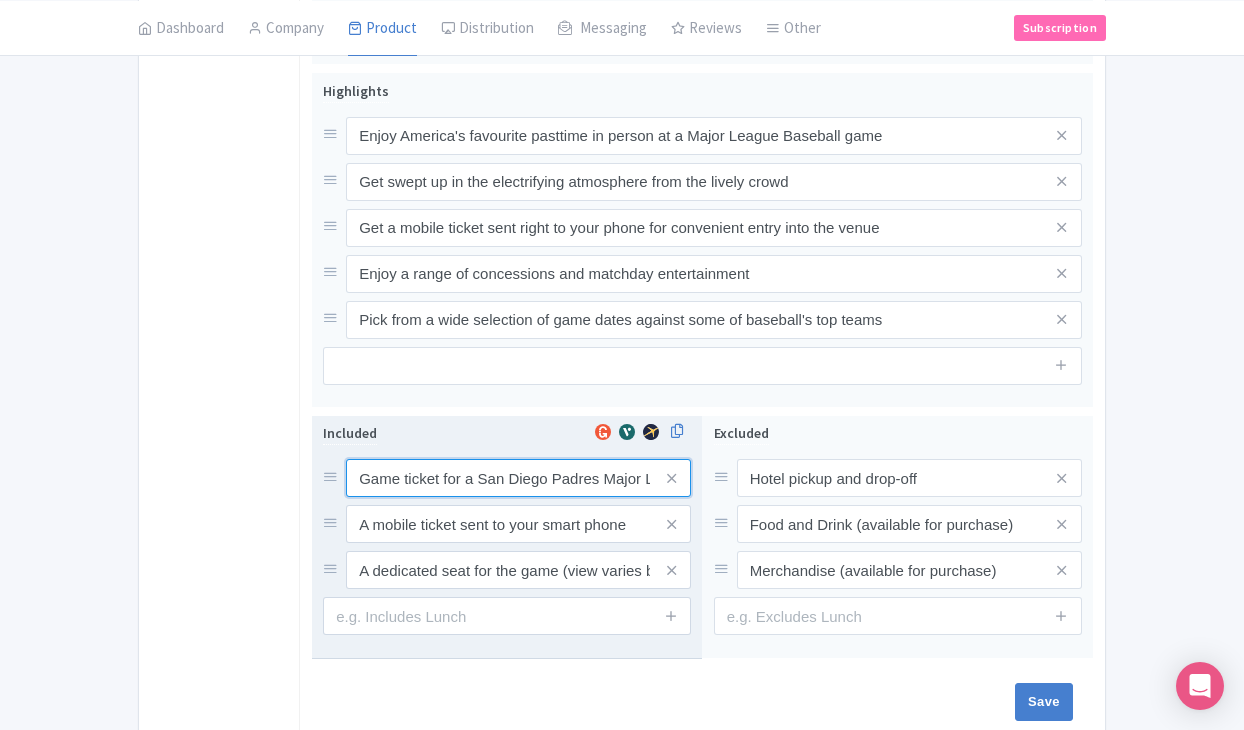 drag, startPoint x: 353, startPoint y: 492, endPoint x: 355, endPoint y: 472, distance: 20.09975 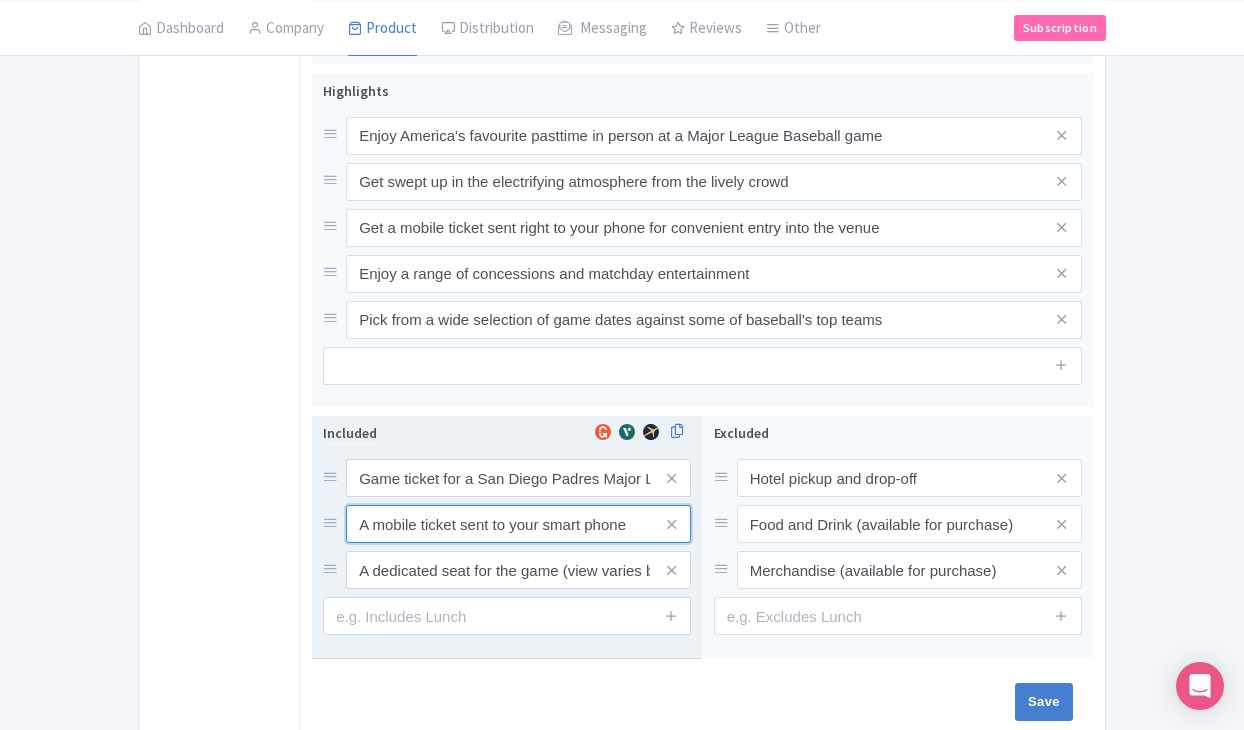 drag, startPoint x: 361, startPoint y: 517, endPoint x: 367, endPoint y: 527, distance: 11.661903 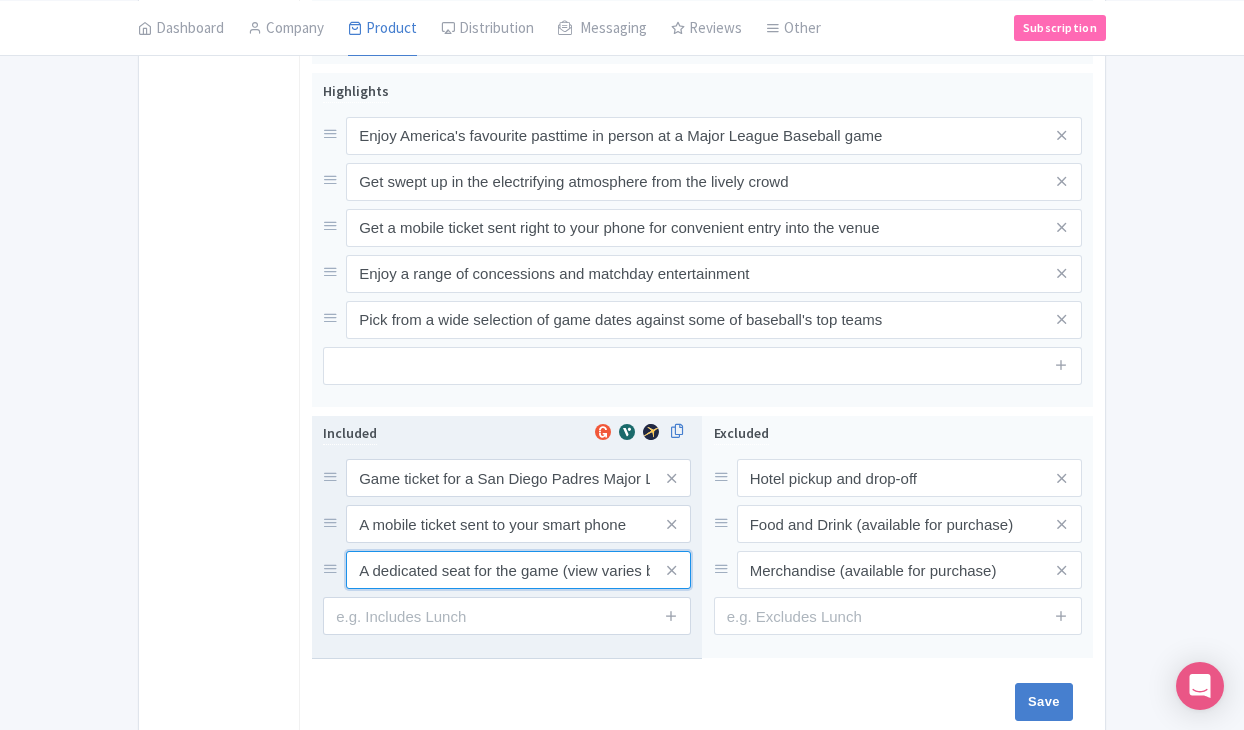 drag, startPoint x: 356, startPoint y: 558, endPoint x: 369, endPoint y: 570, distance: 17.691807 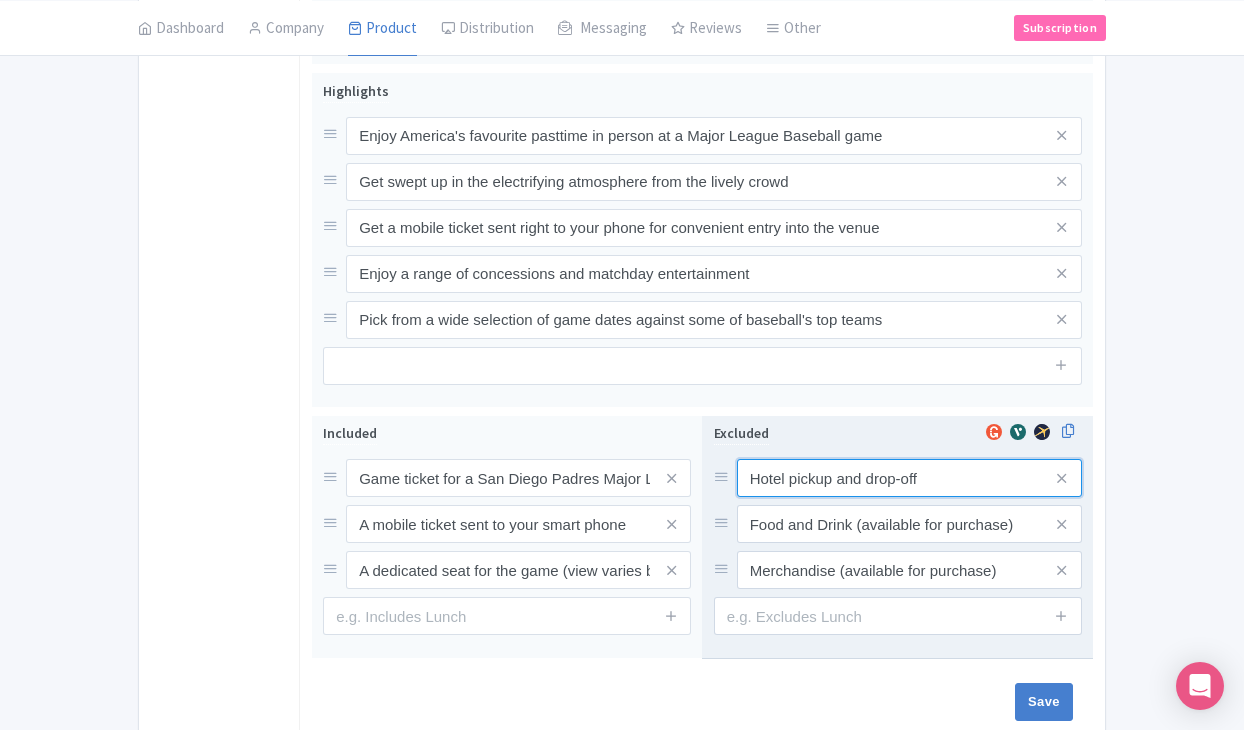 drag, startPoint x: 748, startPoint y: 469, endPoint x: 755, endPoint y: 477, distance: 10.630146 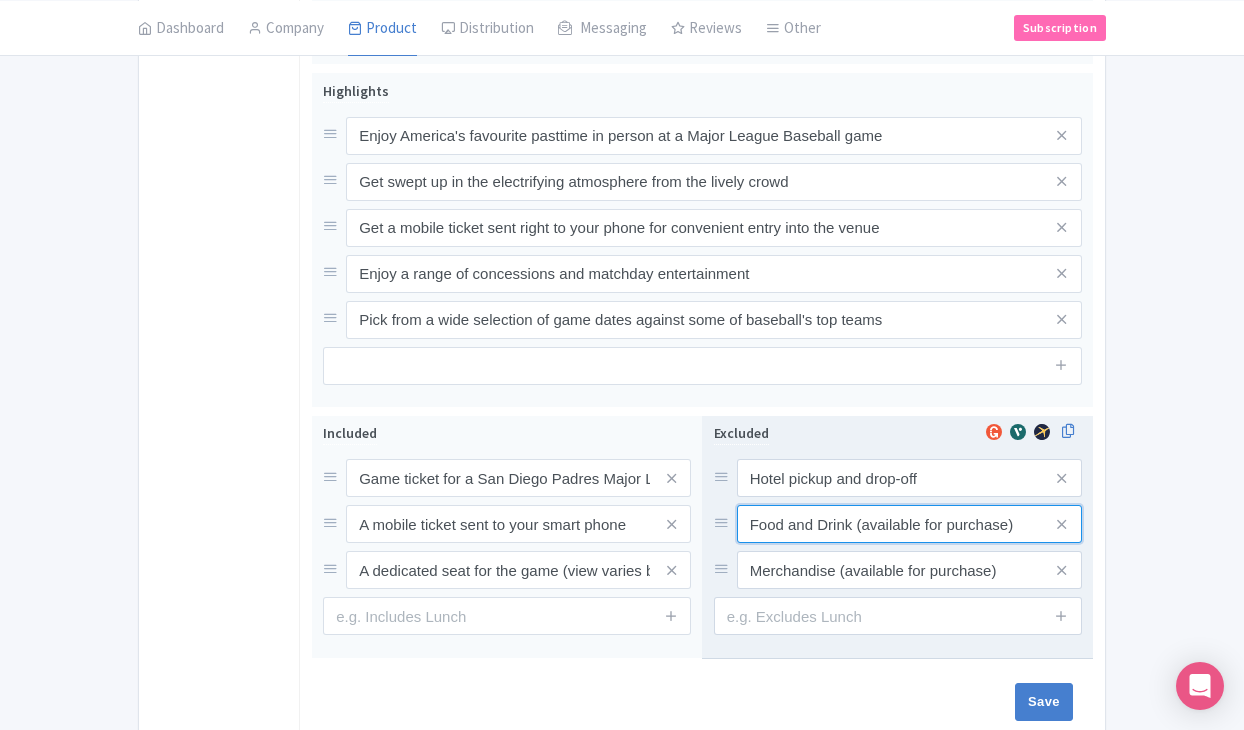 click on "Food and Drink (available for purchase)" at bounding box center [909, 478] 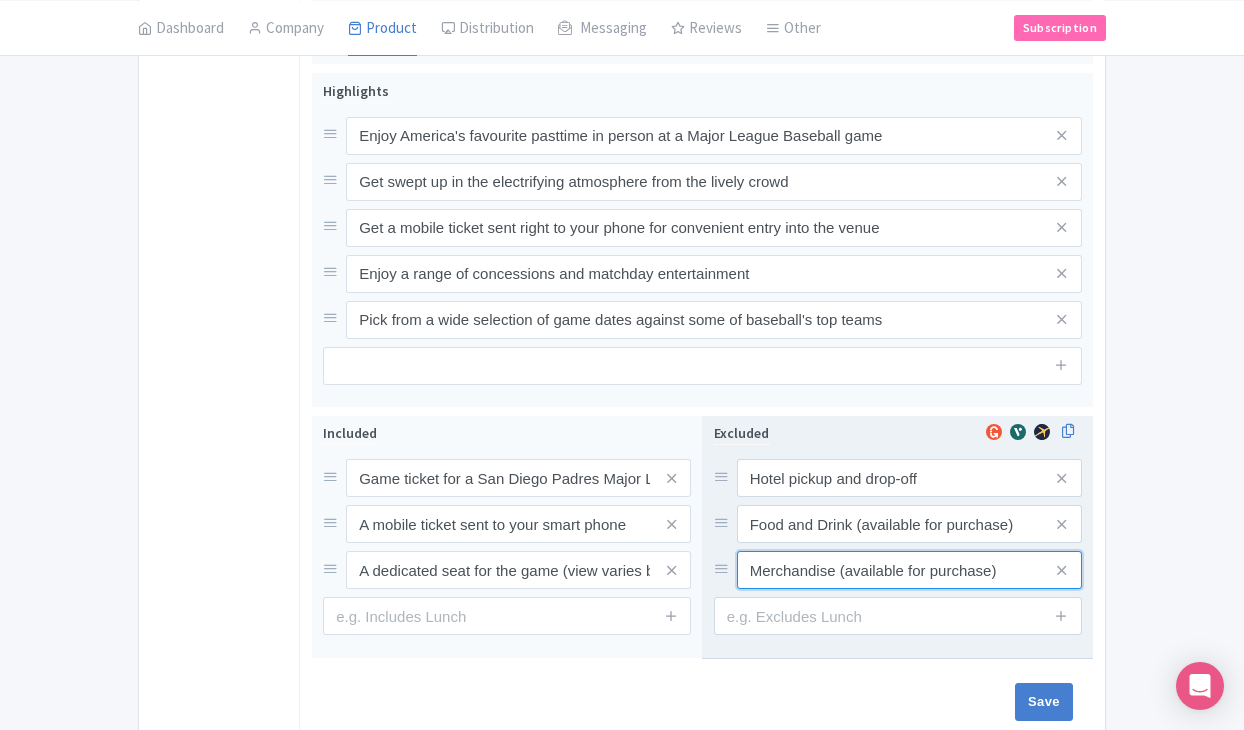 click on "Merchandise (available for purchase)" at bounding box center [909, 478] 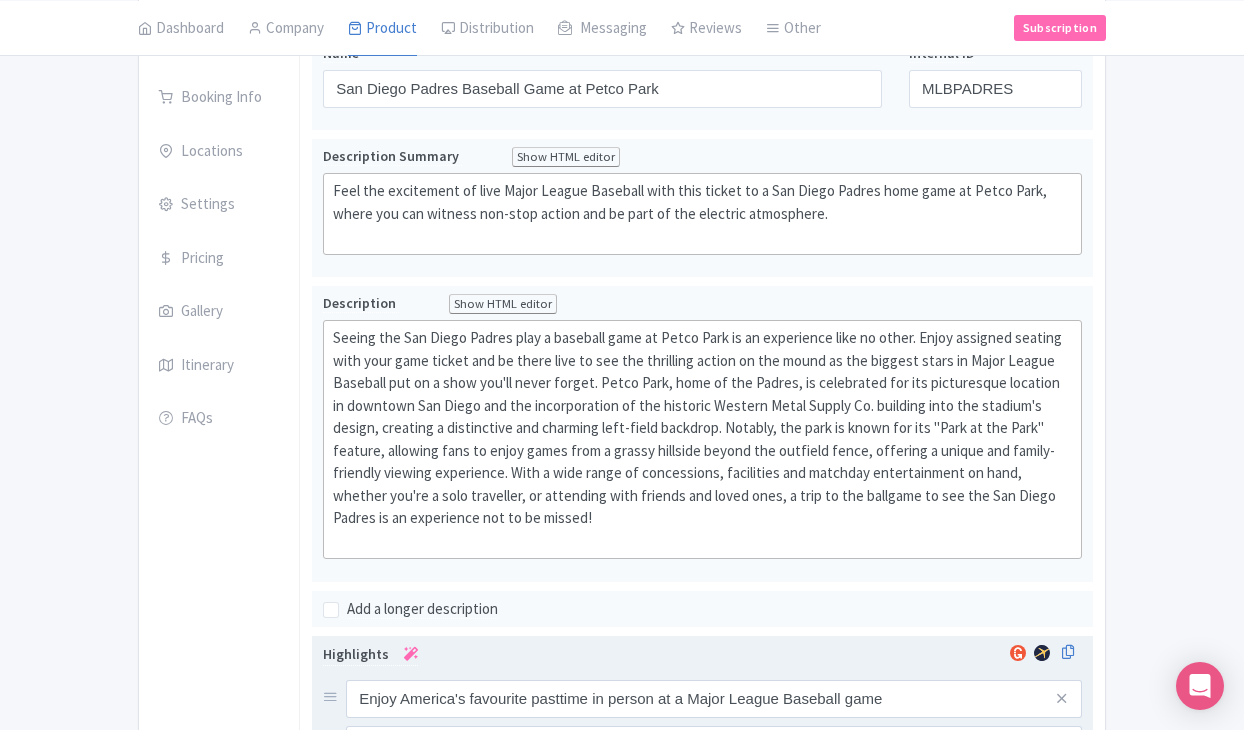 scroll, scrollTop: 181, scrollLeft: 0, axis: vertical 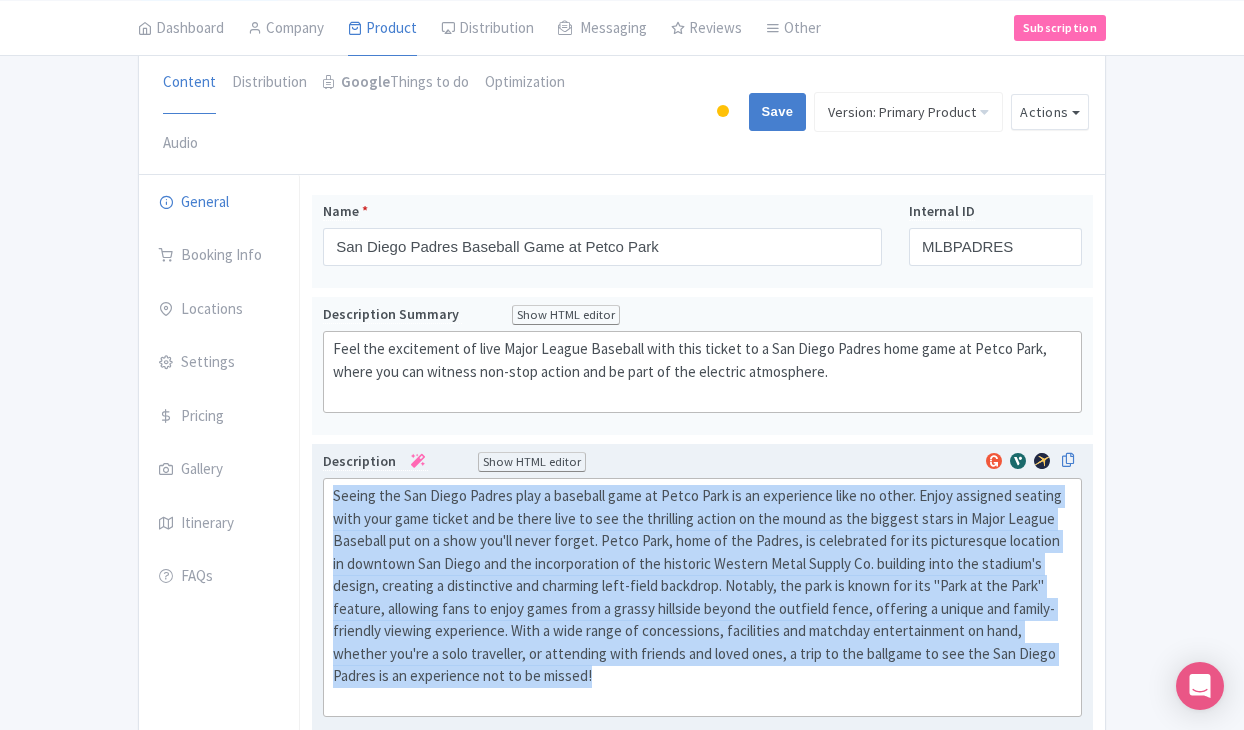 drag, startPoint x: 327, startPoint y: 488, endPoint x: 669, endPoint y: 669, distance: 386.94315 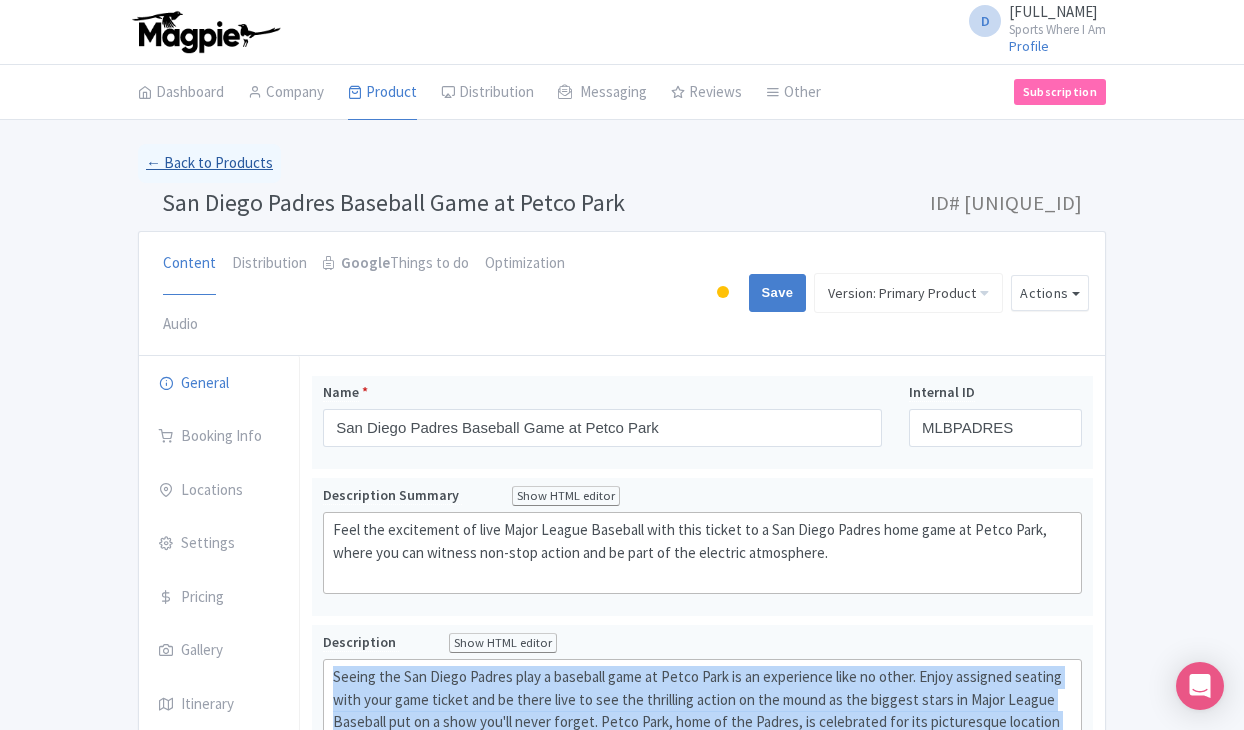scroll, scrollTop: 0, scrollLeft: 0, axis: both 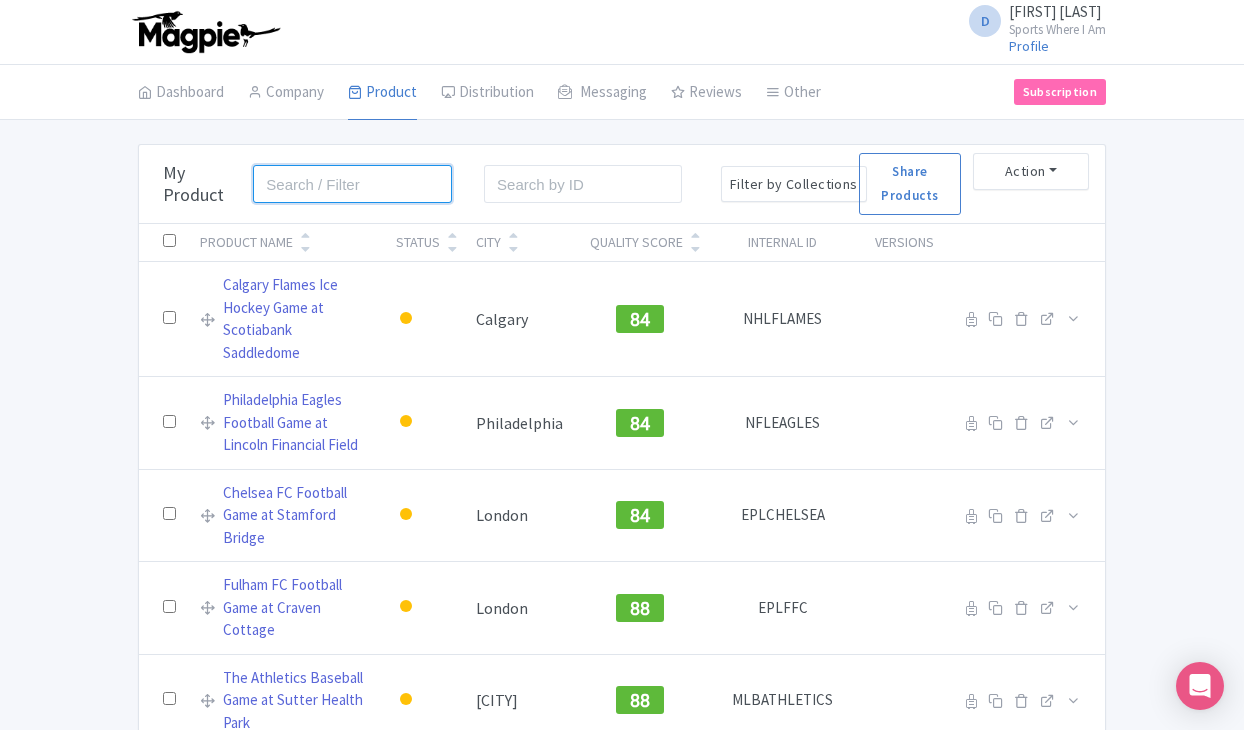click at bounding box center (352, 184) 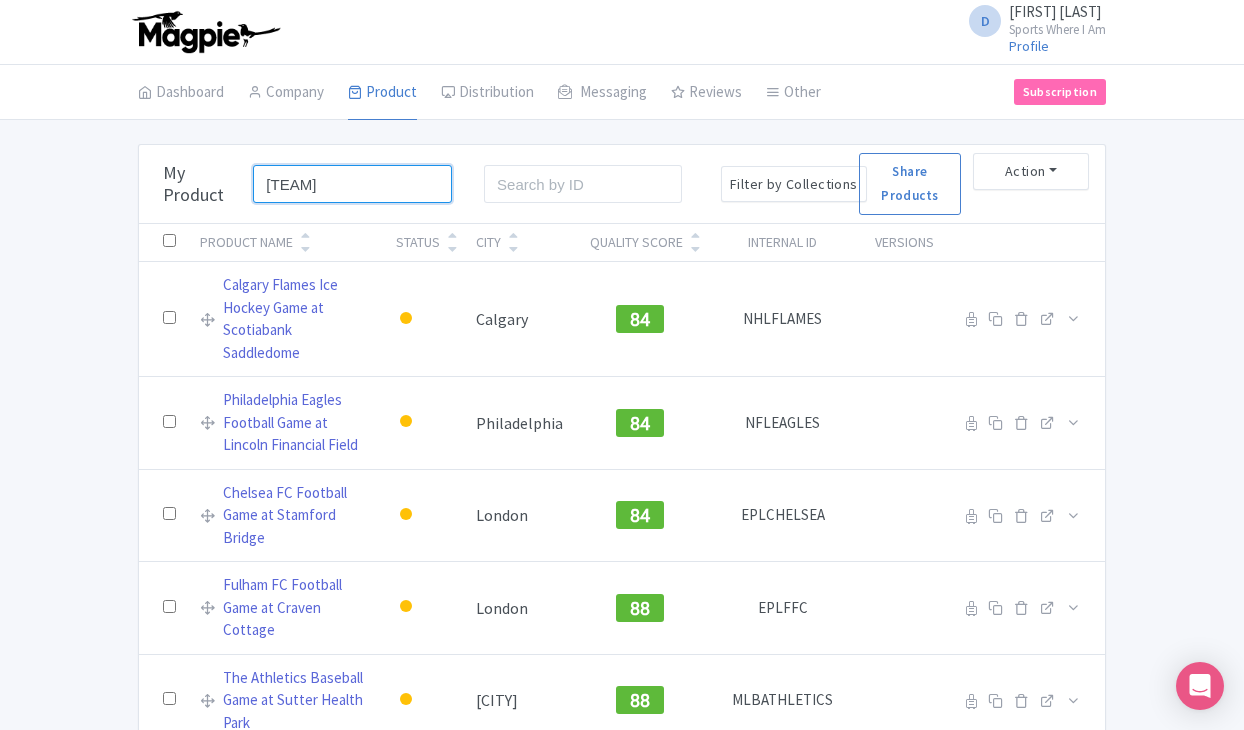 type on "orioles" 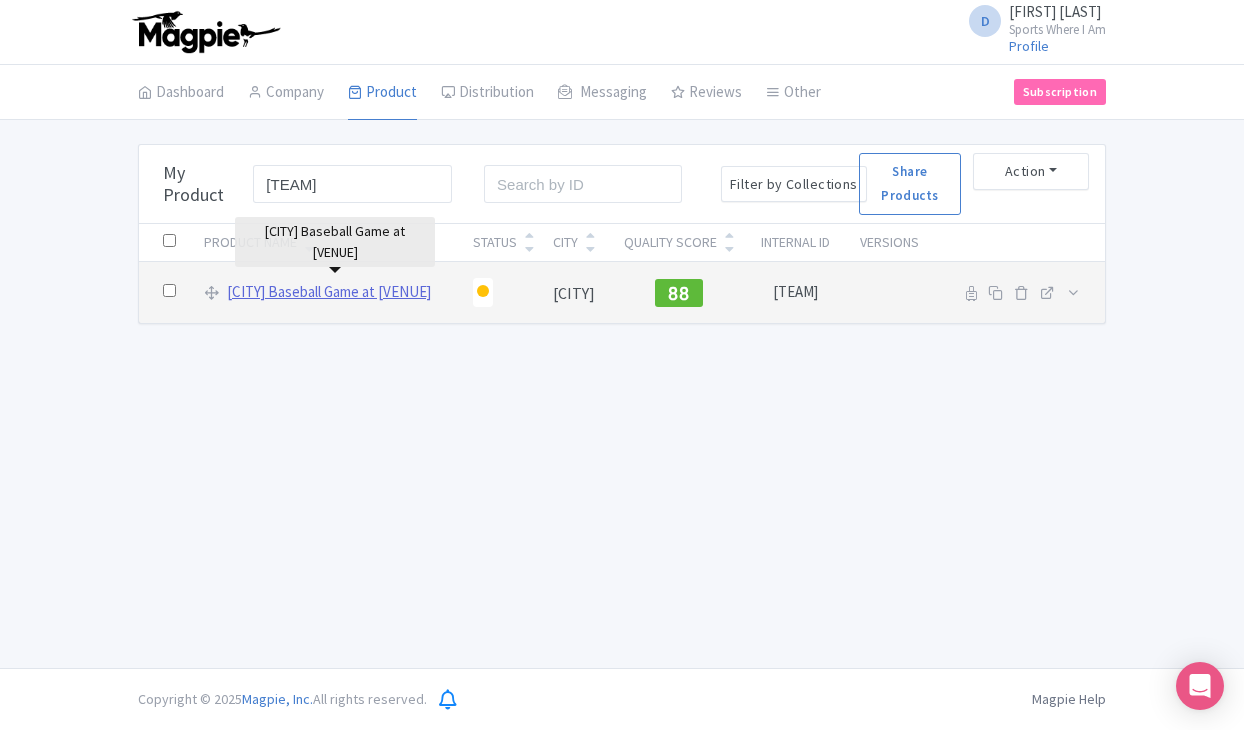 click on "Baltimore Orioles Baseball Game at Oriole Park" at bounding box center (329, 292) 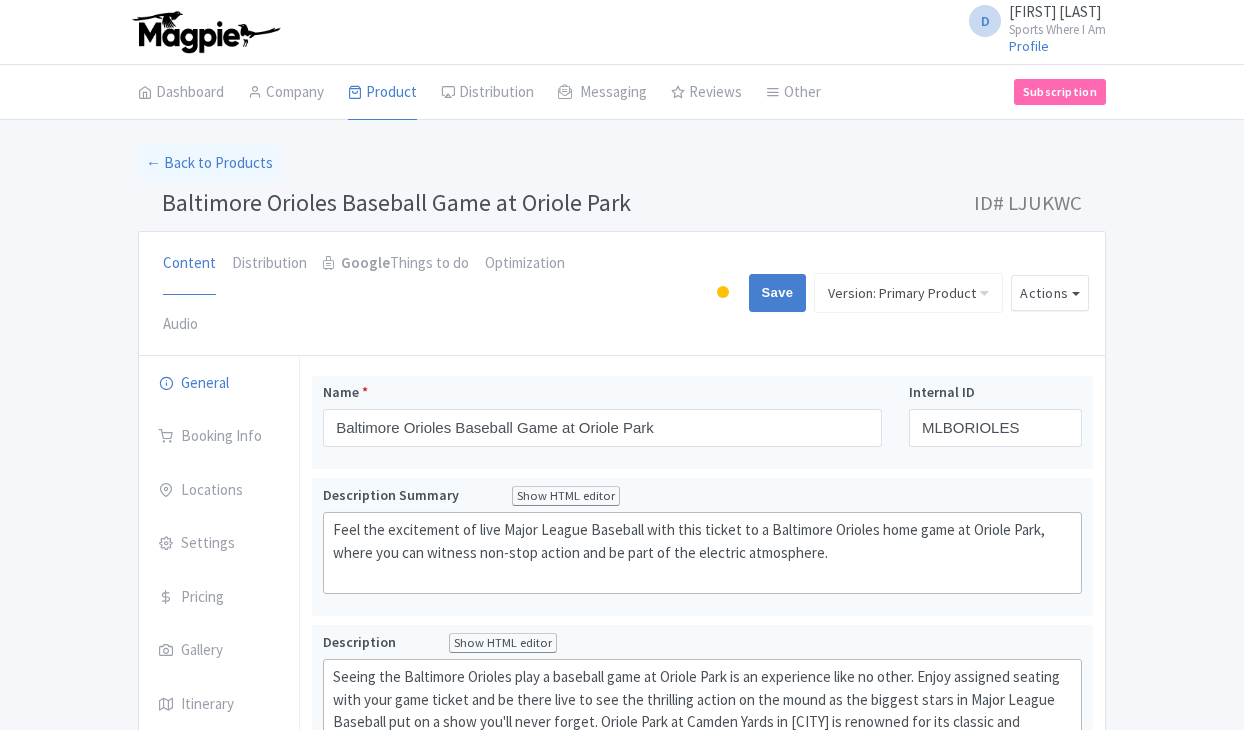 scroll, scrollTop: 0, scrollLeft: 0, axis: both 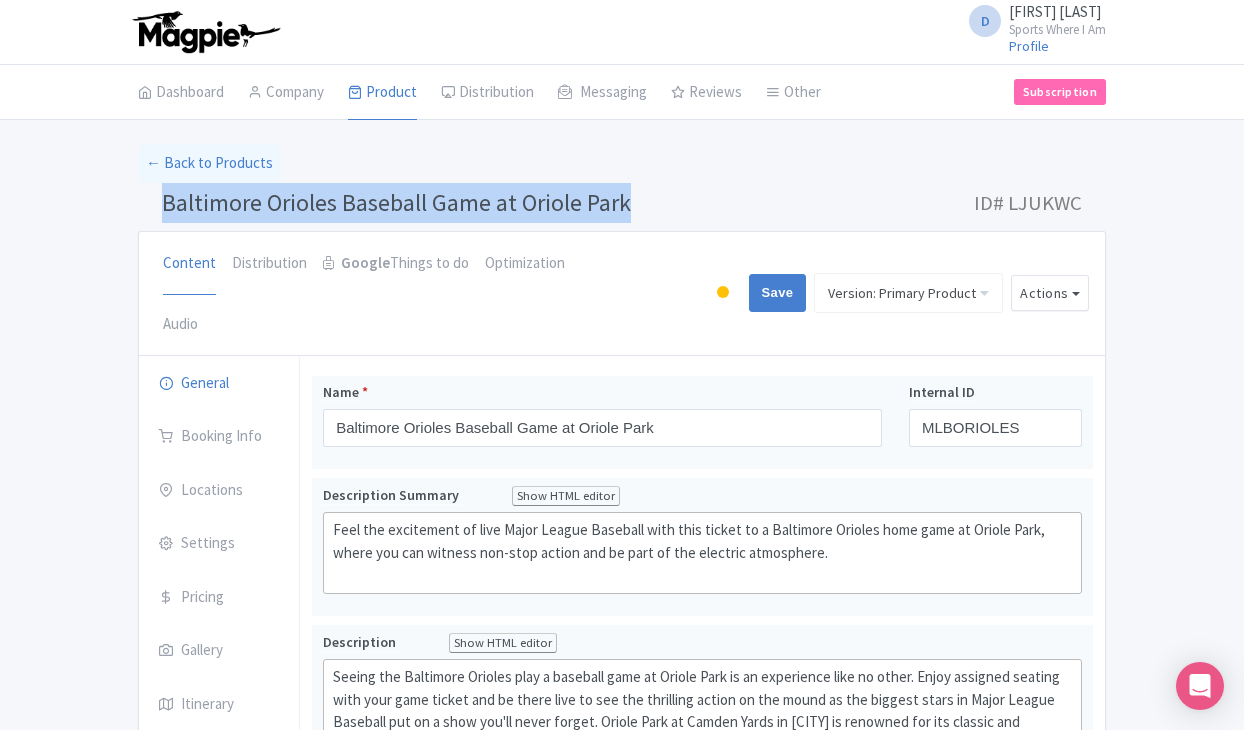 drag, startPoint x: 165, startPoint y: 203, endPoint x: 613, endPoint y: 216, distance: 448.18857 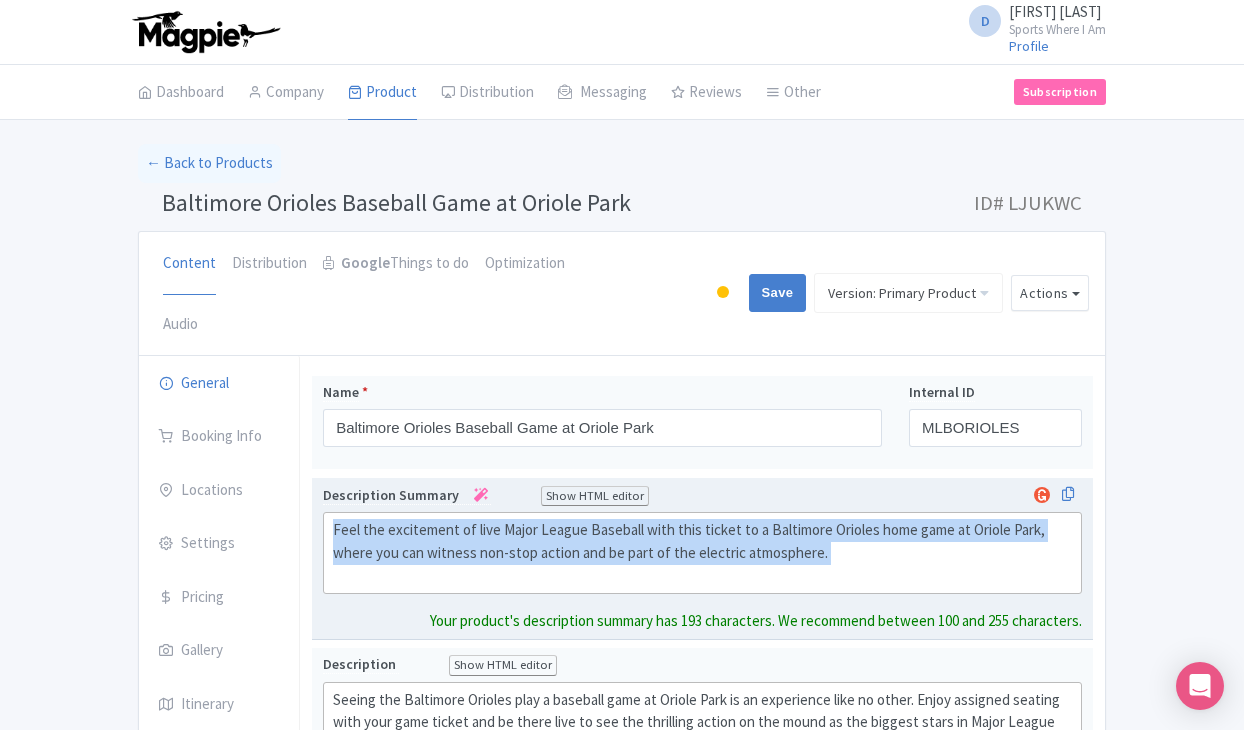 drag, startPoint x: 331, startPoint y: 531, endPoint x: 539, endPoint y: 573, distance: 212.19801 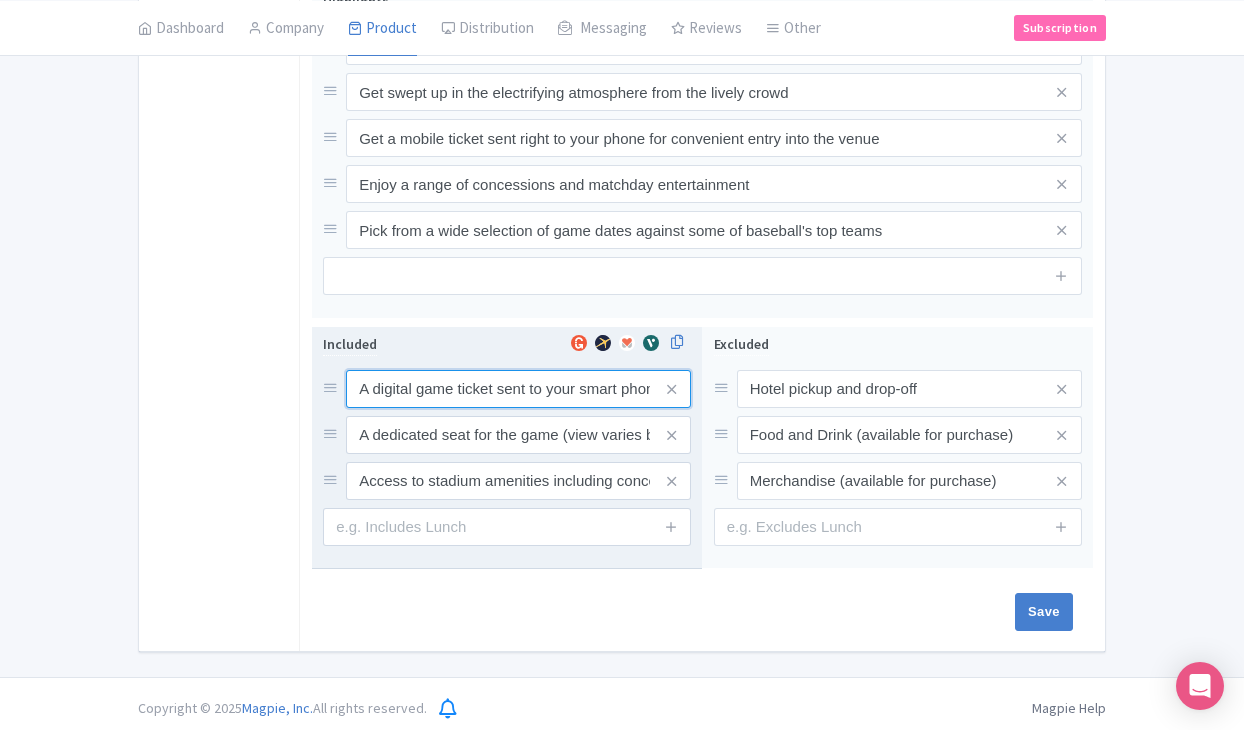 scroll, scrollTop: 947, scrollLeft: 0, axis: vertical 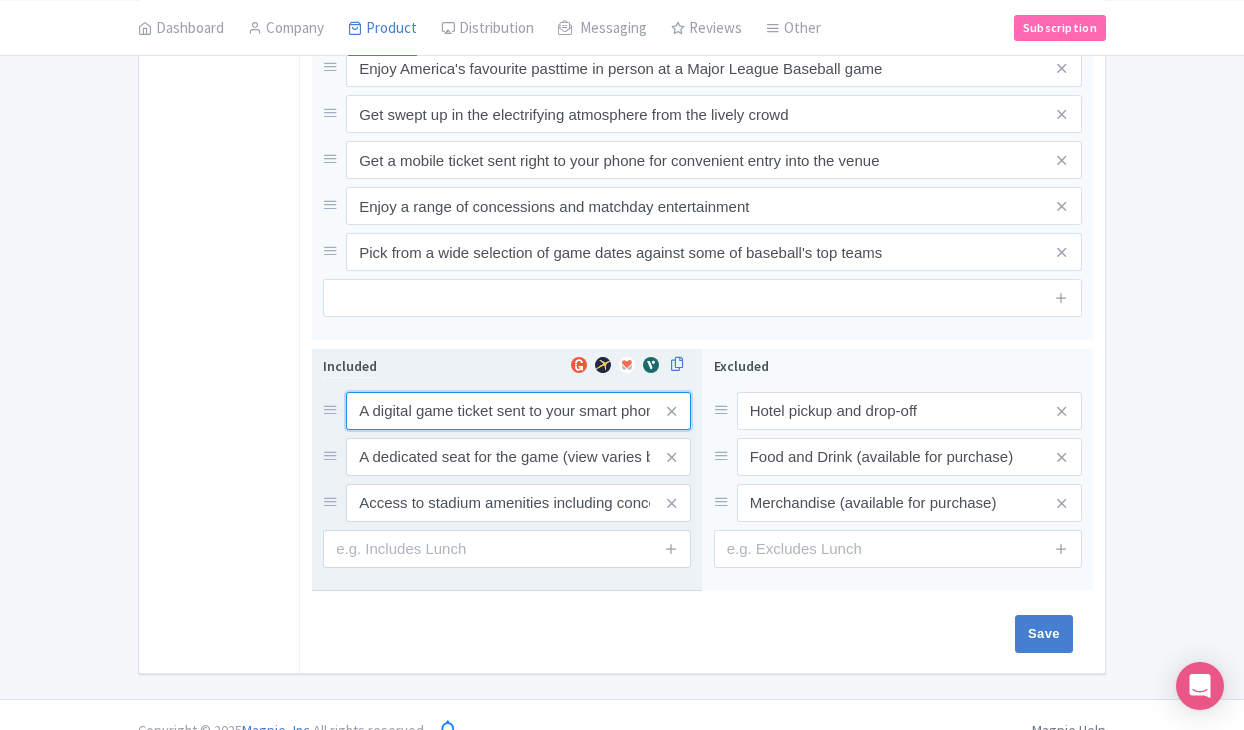click on "A digital game ticket sent to your smart phone" at bounding box center [518, 411] 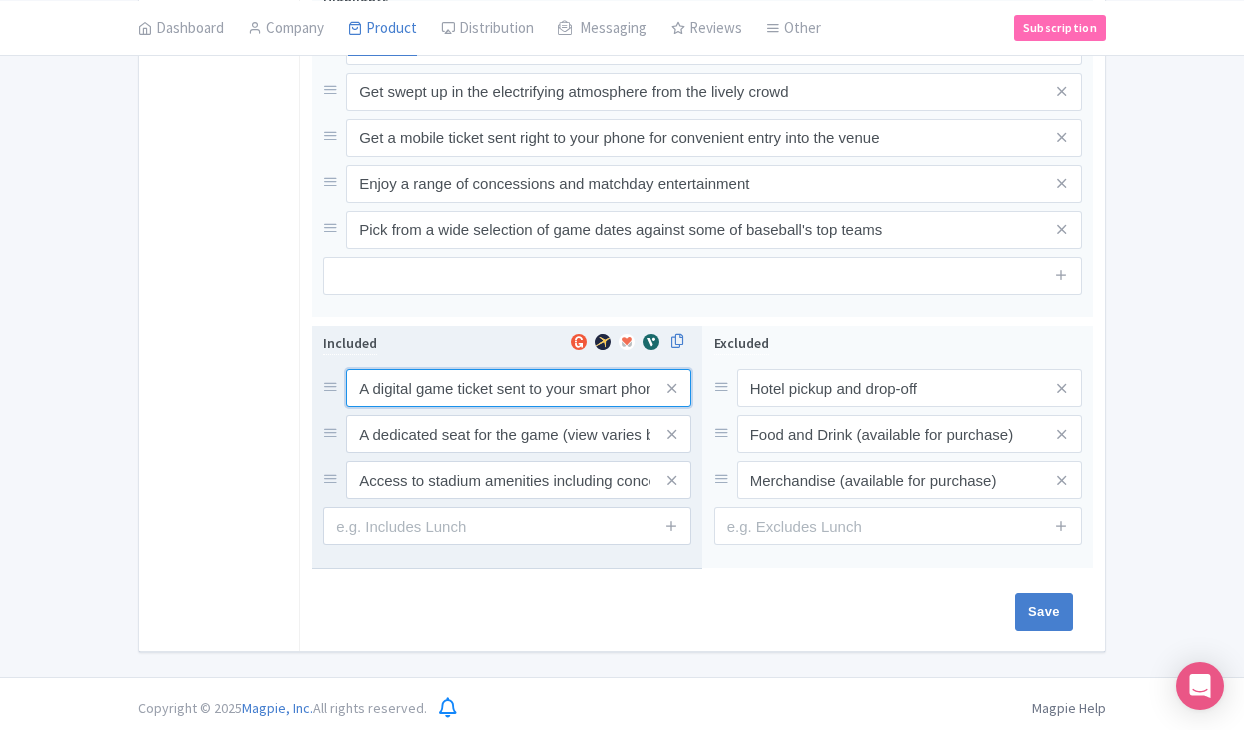 click on "A digital game ticket sent to your smart phone" at bounding box center [518, 388] 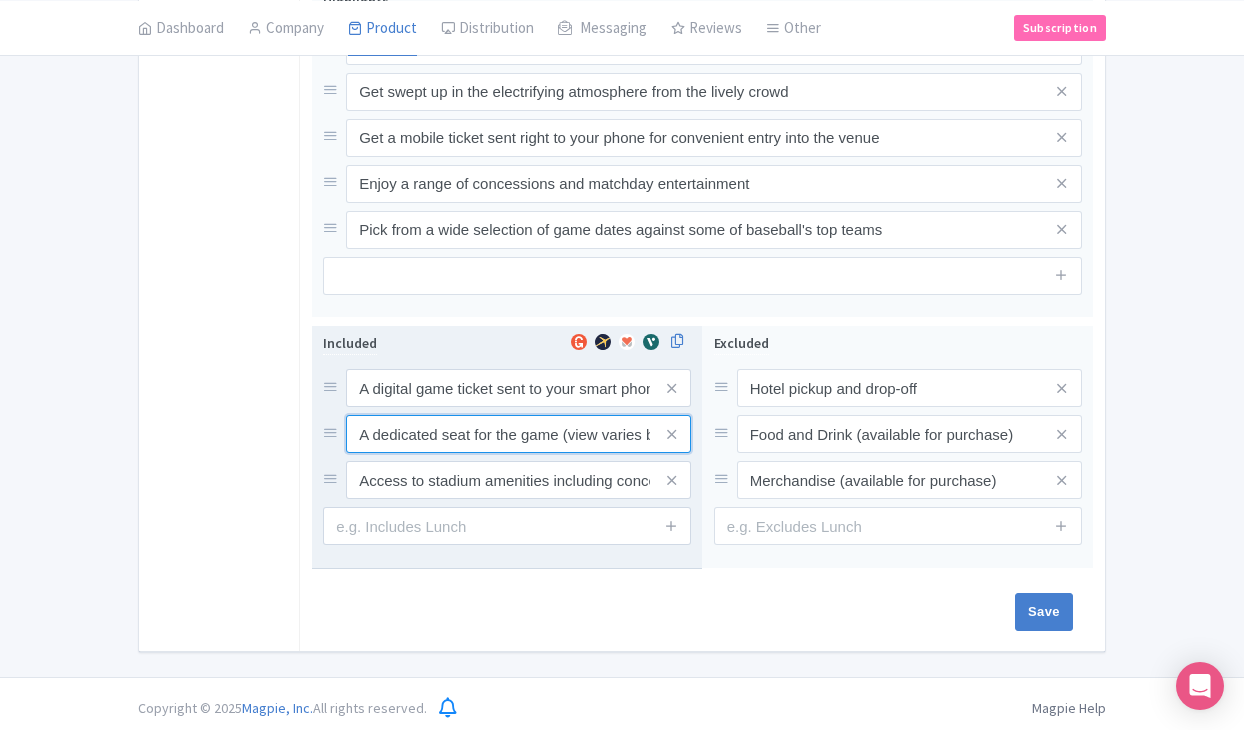 click on "A dedicated seat for the game (view varies by seat category)" at bounding box center [518, 388] 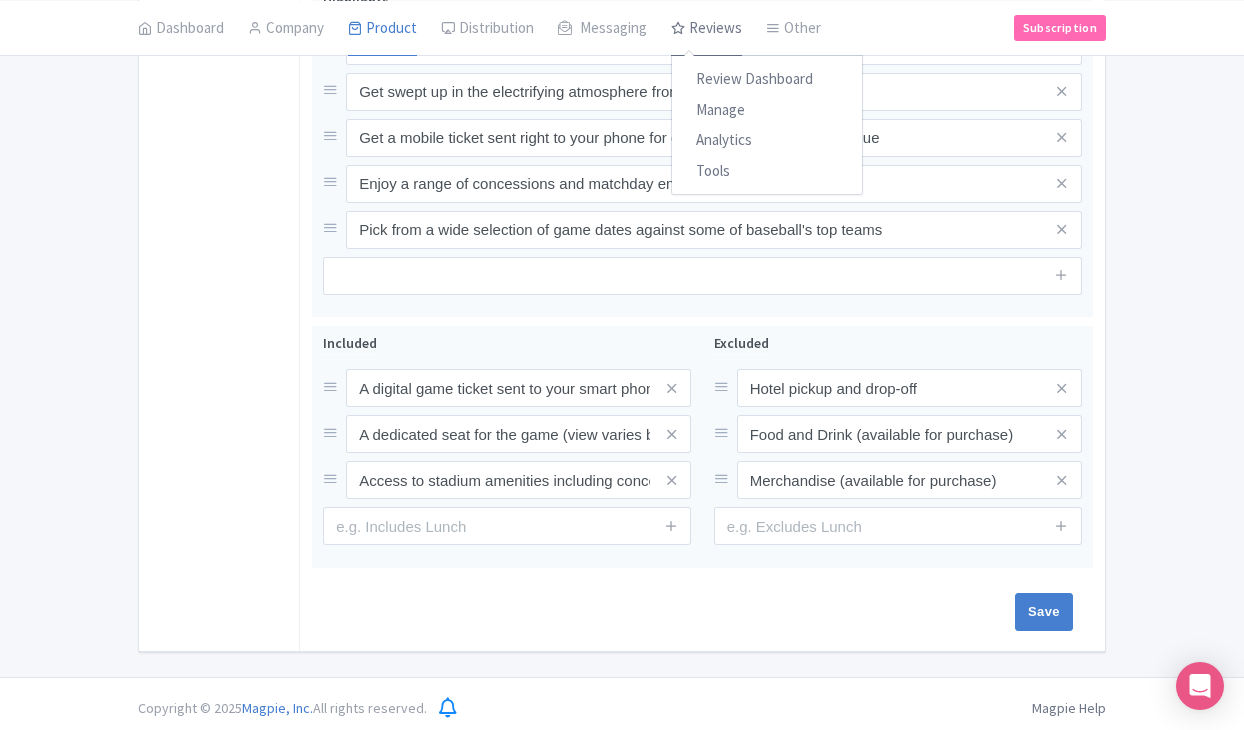 click on "Reviews" at bounding box center (706, 28) 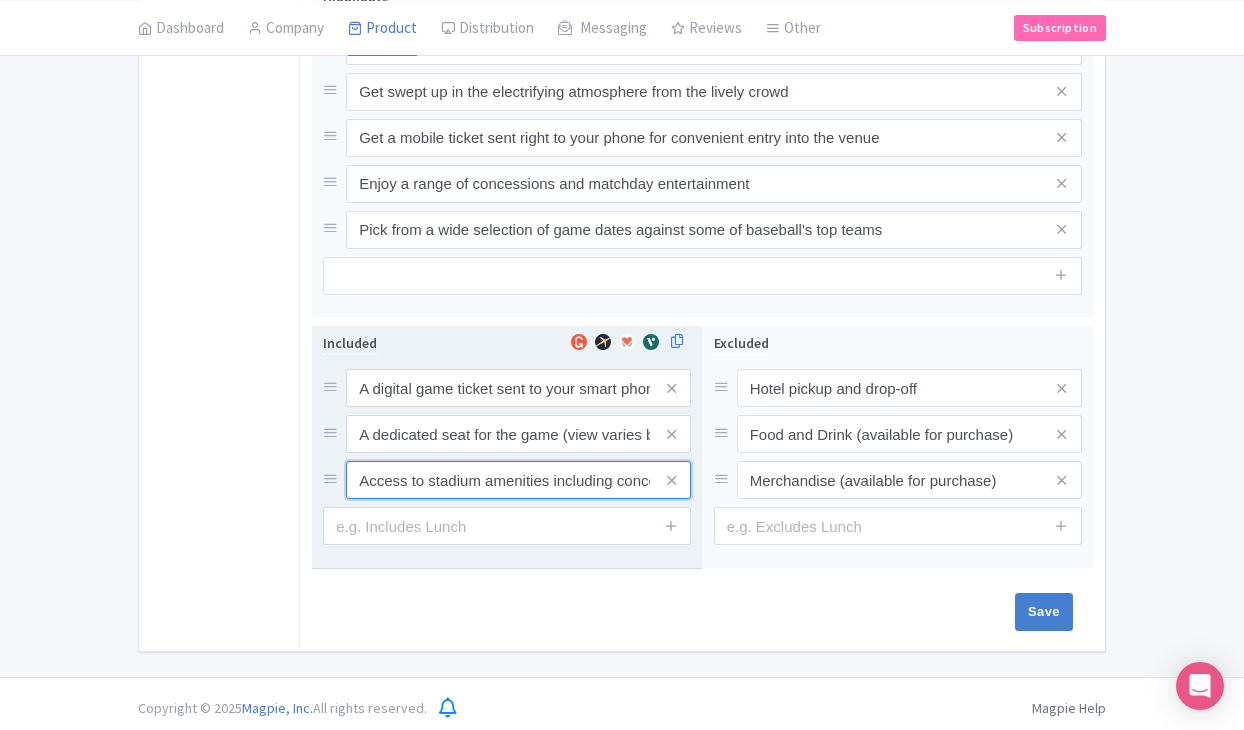 click on "Access to stadium amenities including concessions and matchday activations" at bounding box center [518, 388] 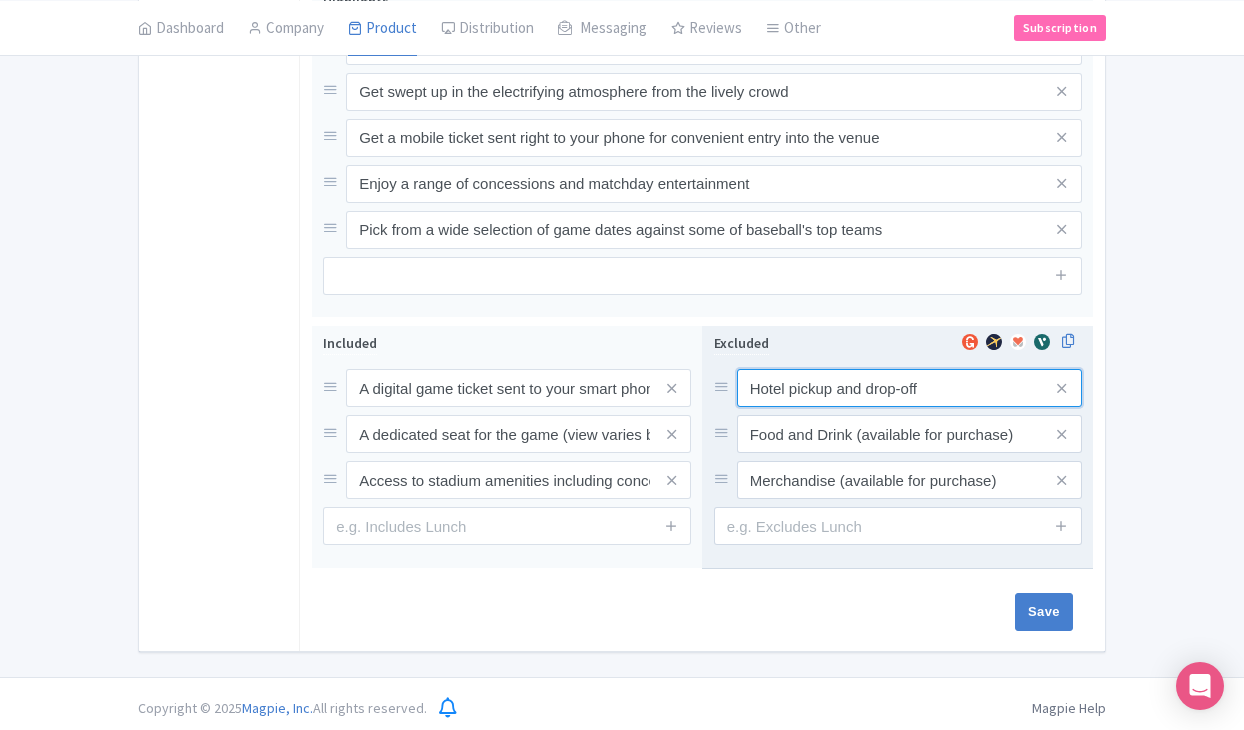click on "Hotel pickup and drop-off" at bounding box center (909, 388) 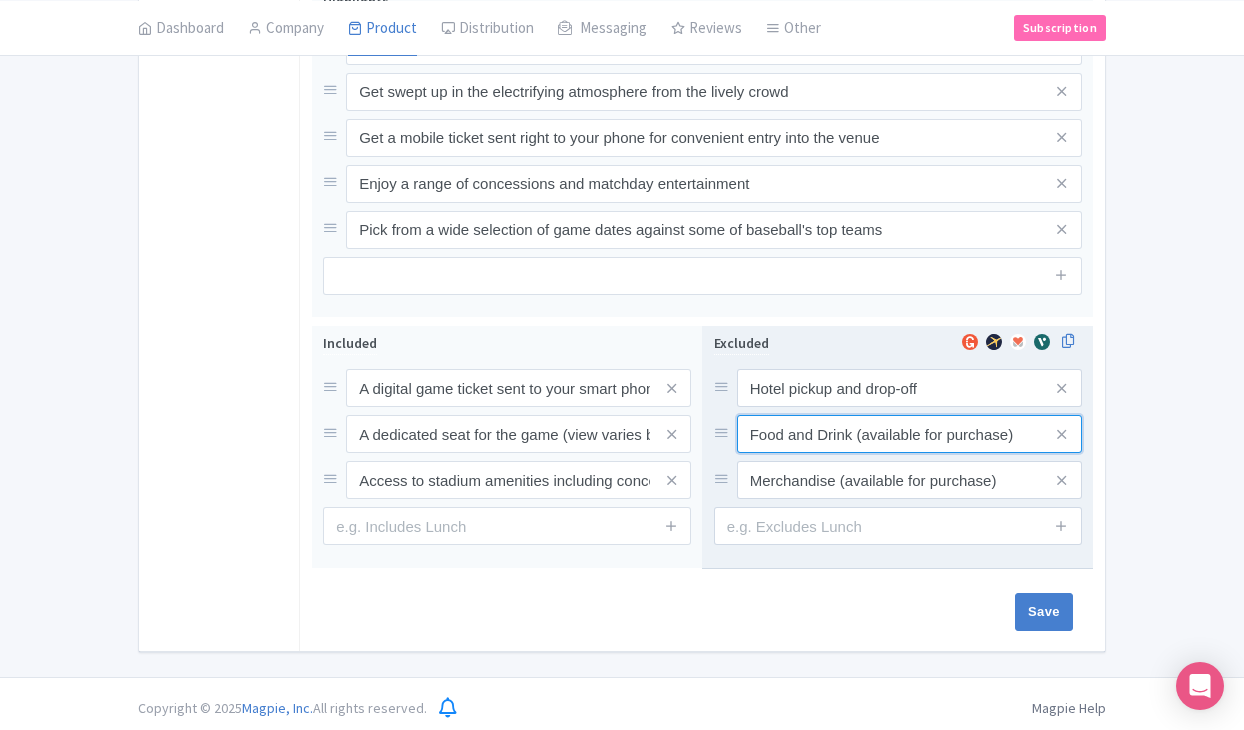 click on "Food and Drink (available for purchase)" at bounding box center [909, 388] 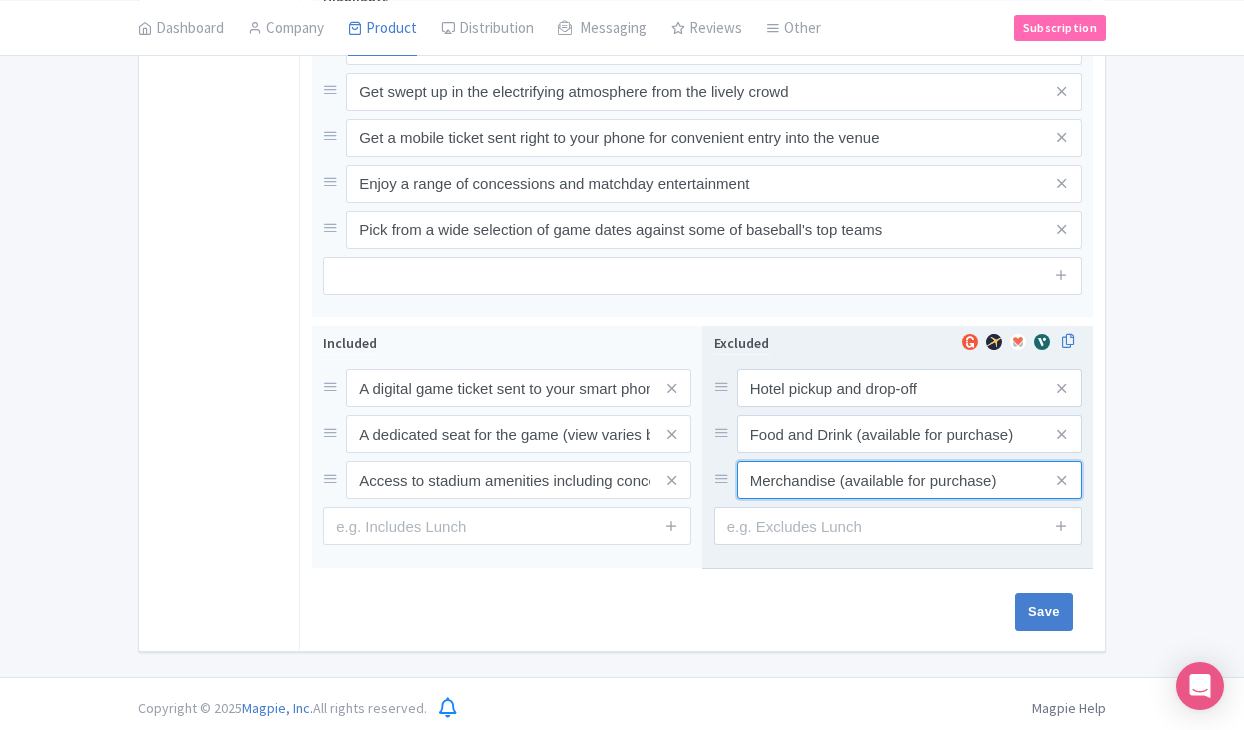 click on "Merchandise (available for purchase)" at bounding box center (909, 388) 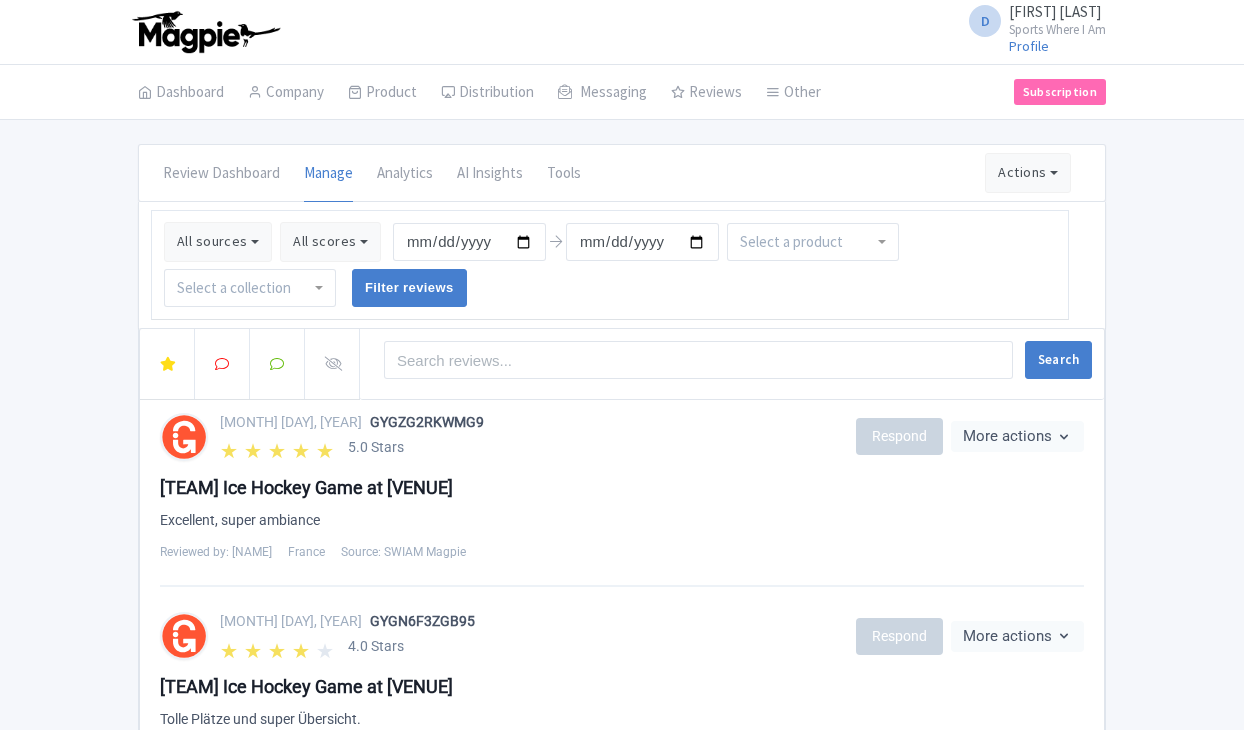 scroll, scrollTop: 0, scrollLeft: 0, axis: both 